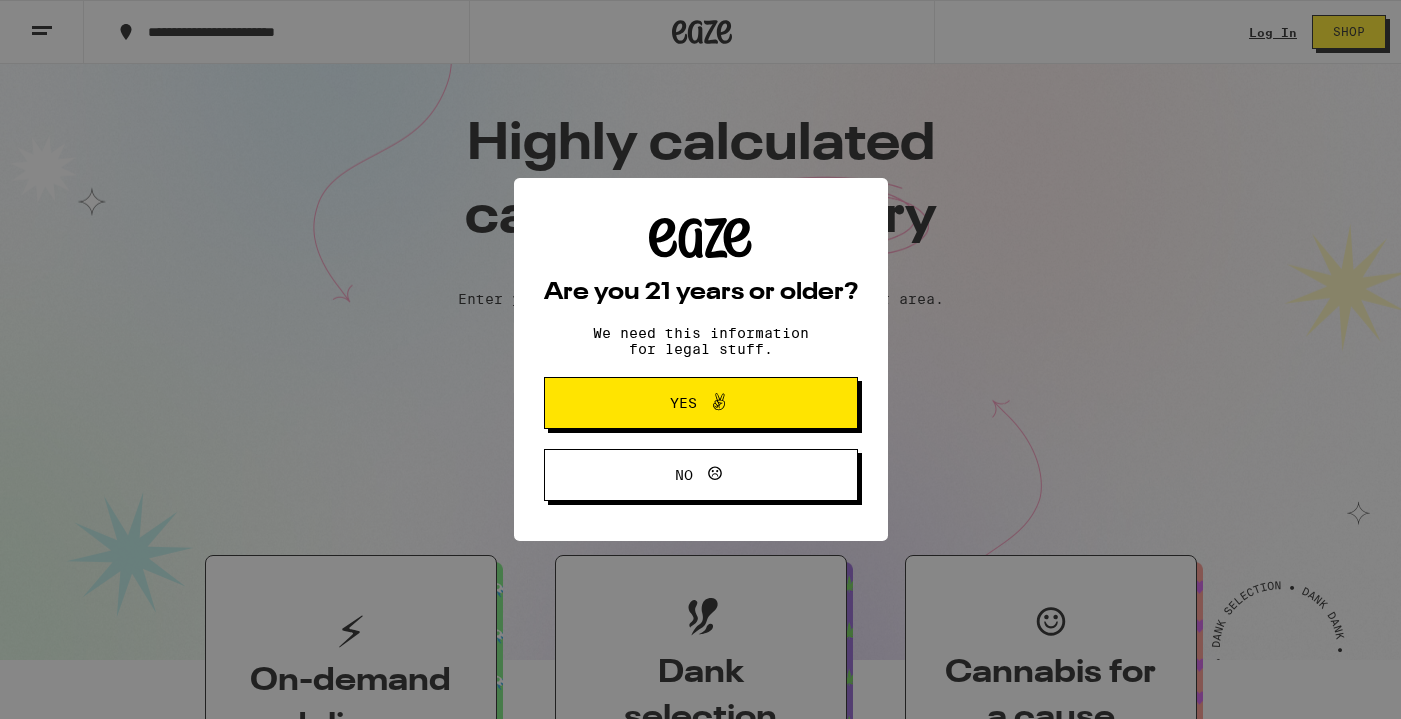 scroll, scrollTop: 0, scrollLeft: 0, axis: both 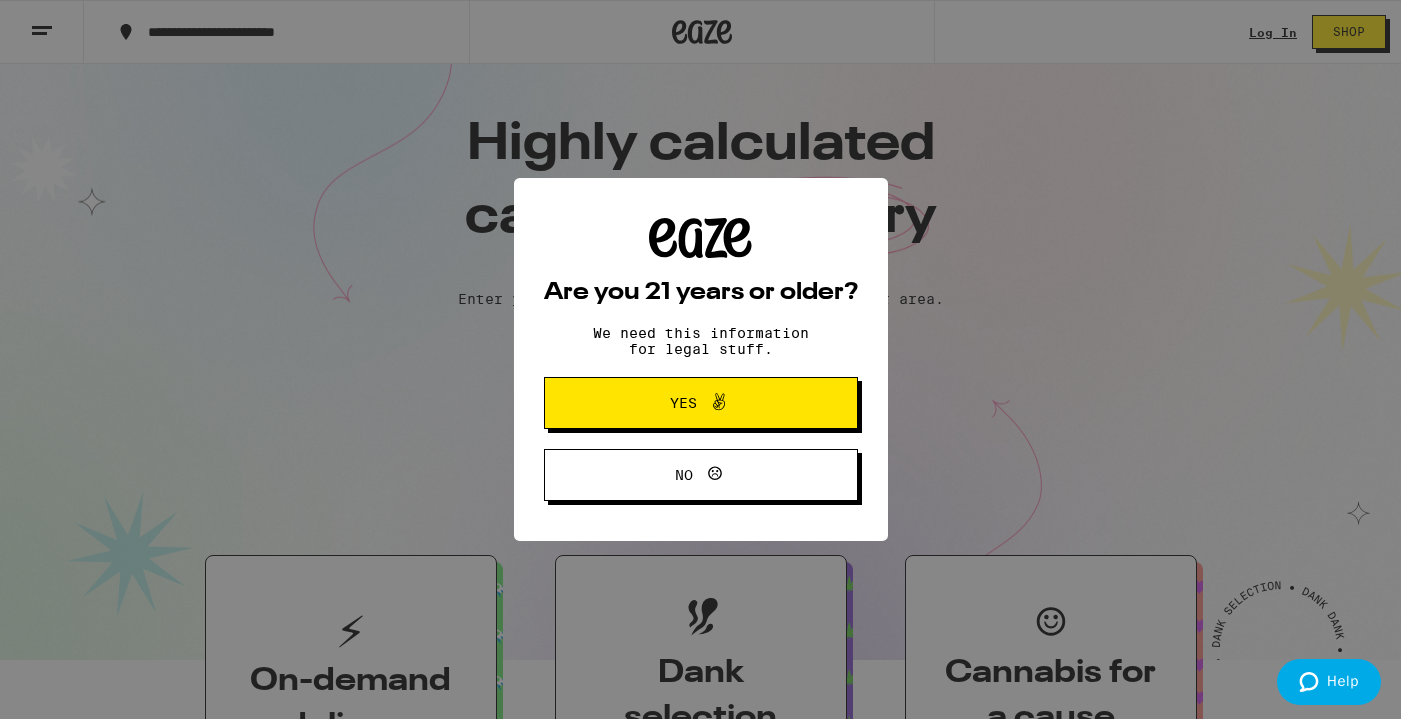 click on "Yes" at bounding box center (683, 403) 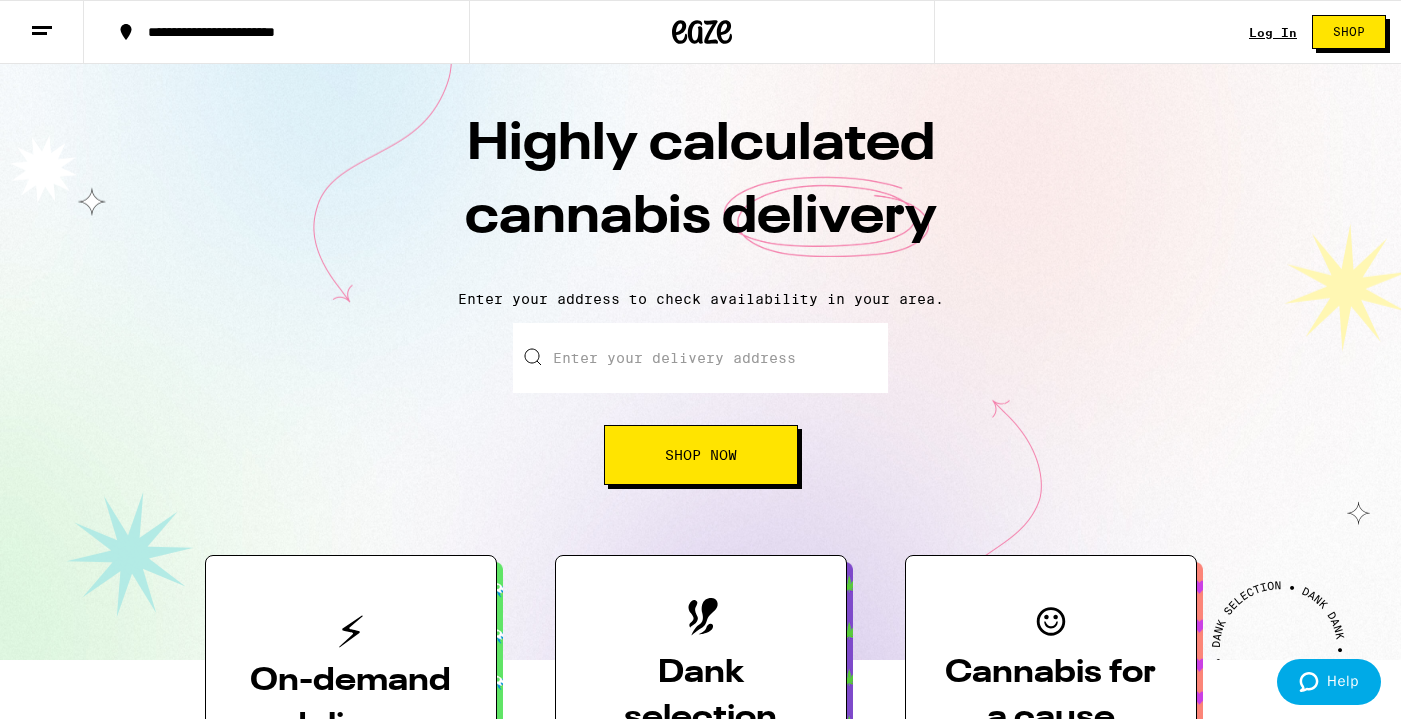 scroll, scrollTop: 0, scrollLeft: 0, axis: both 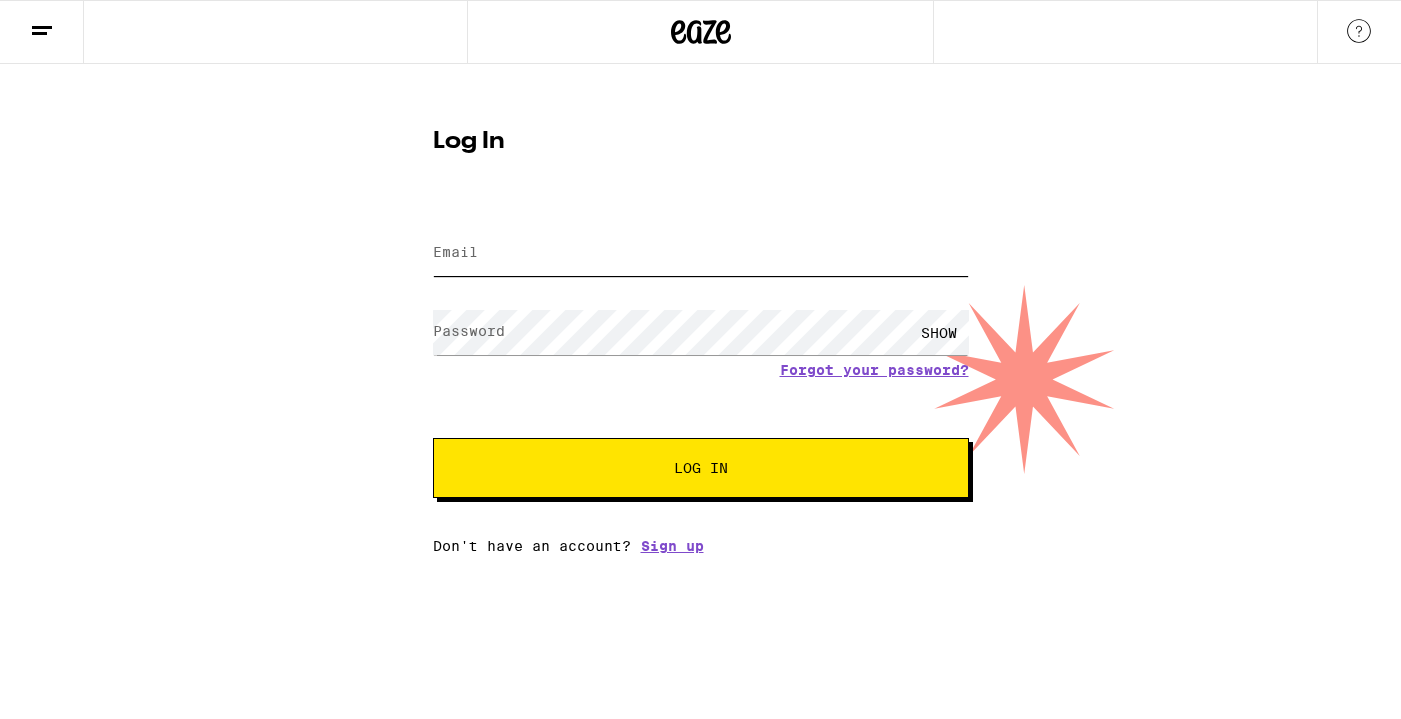 type on "[USERNAME]@example.com" 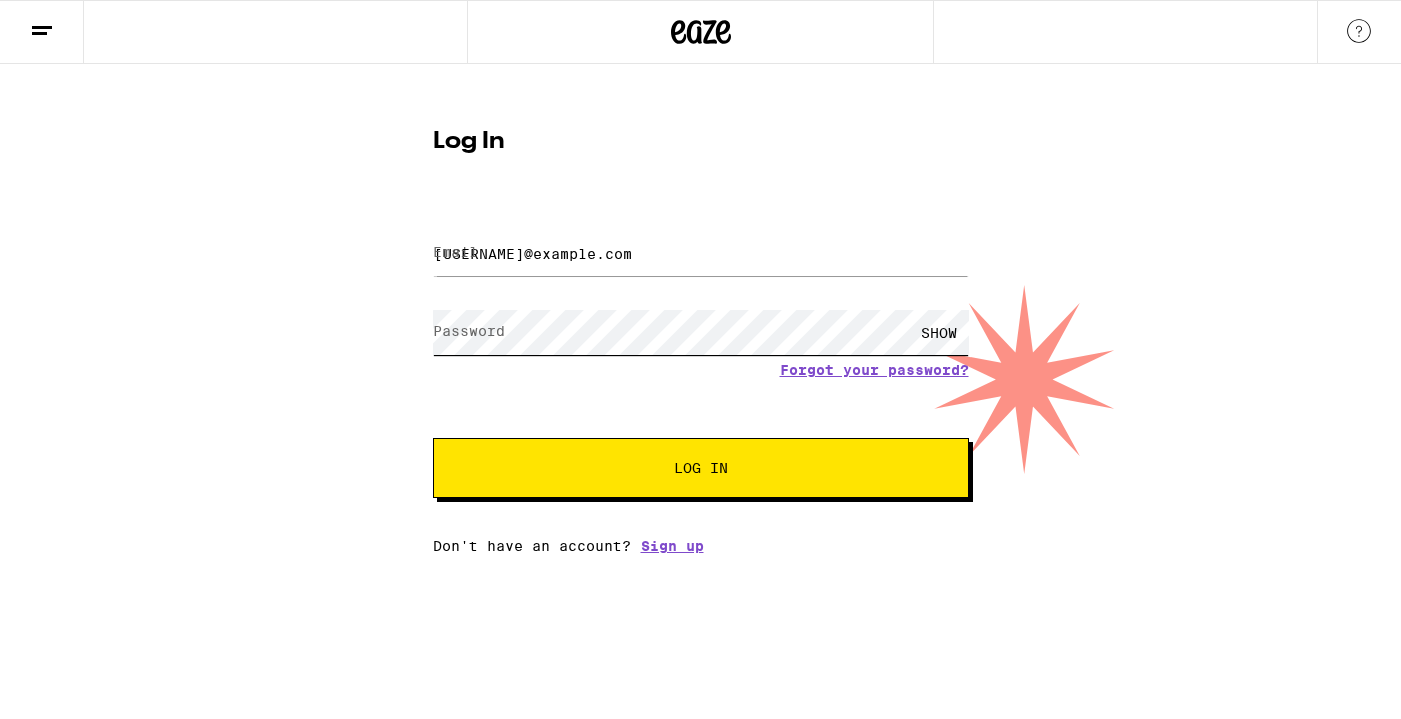 click on "Log In" at bounding box center [701, 468] 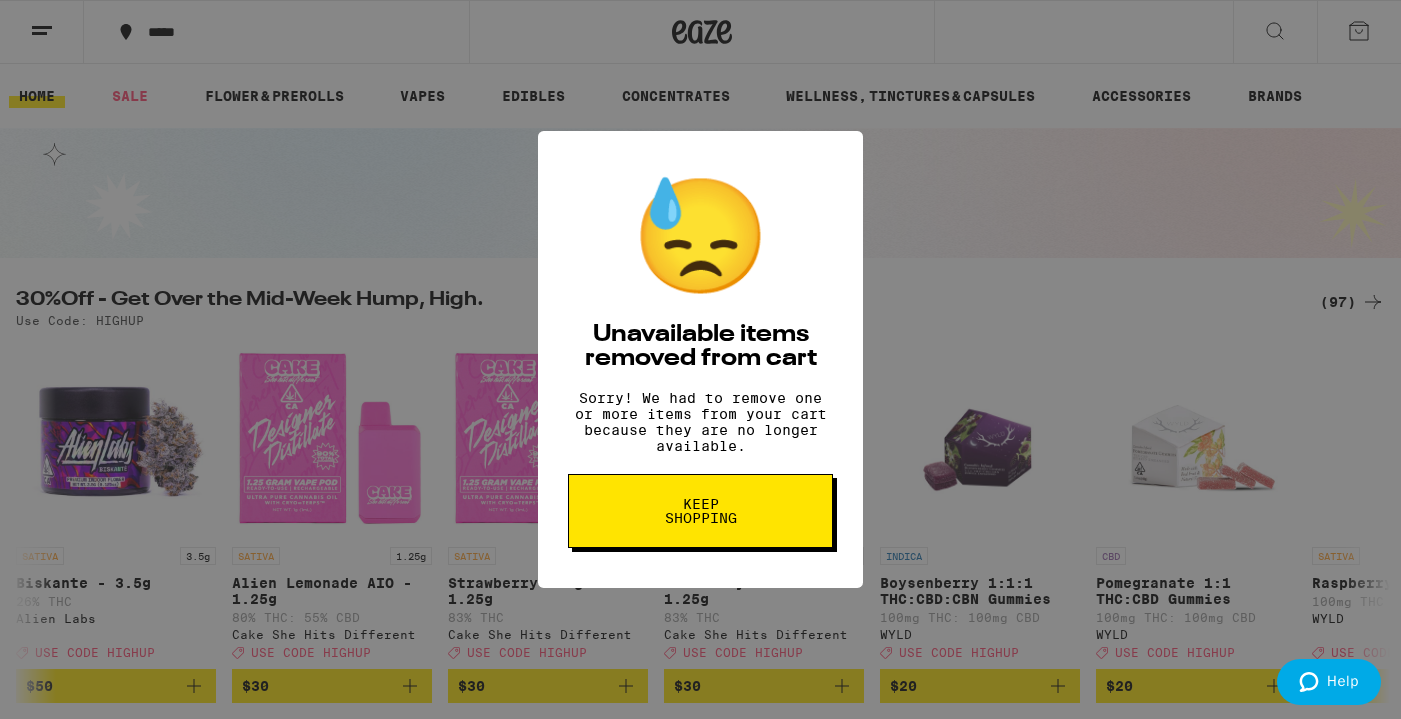 click on "Keep Shopping" at bounding box center [700, 511] 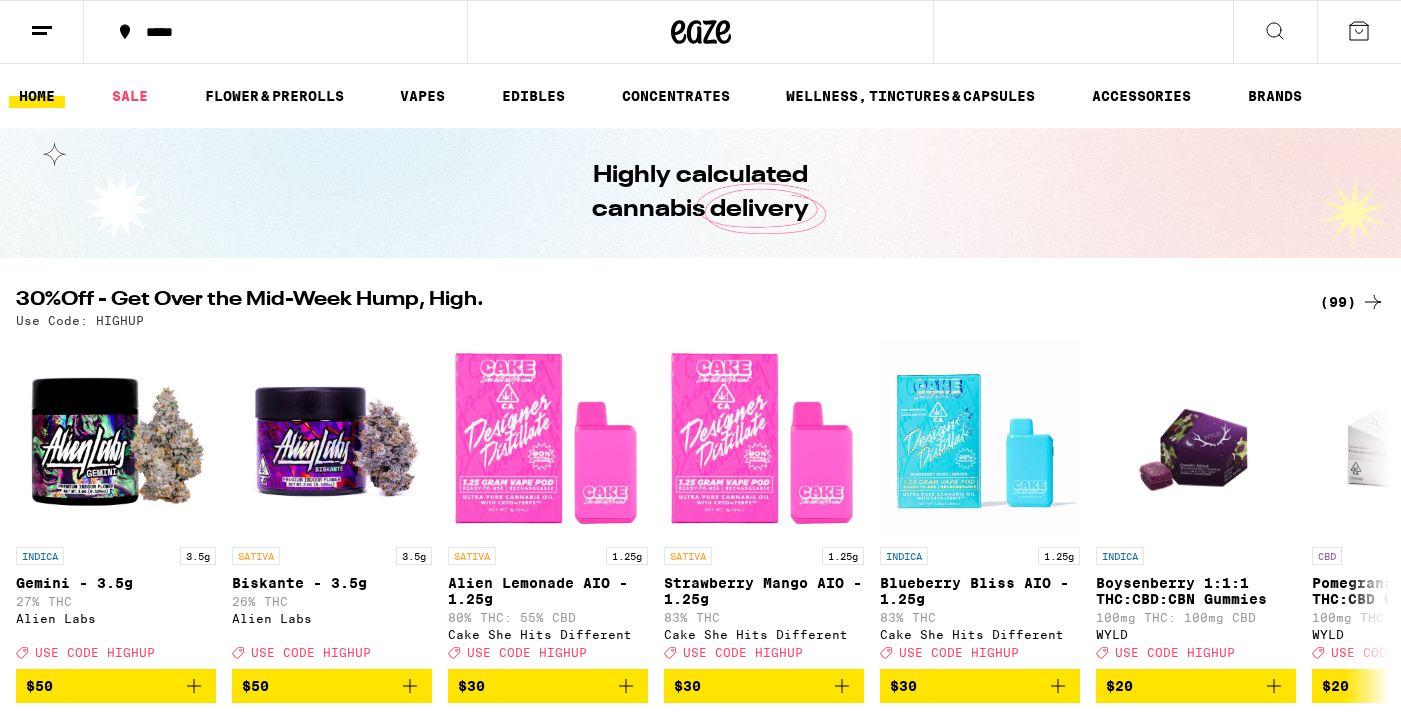 scroll, scrollTop: 0, scrollLeft: 0, axis: both 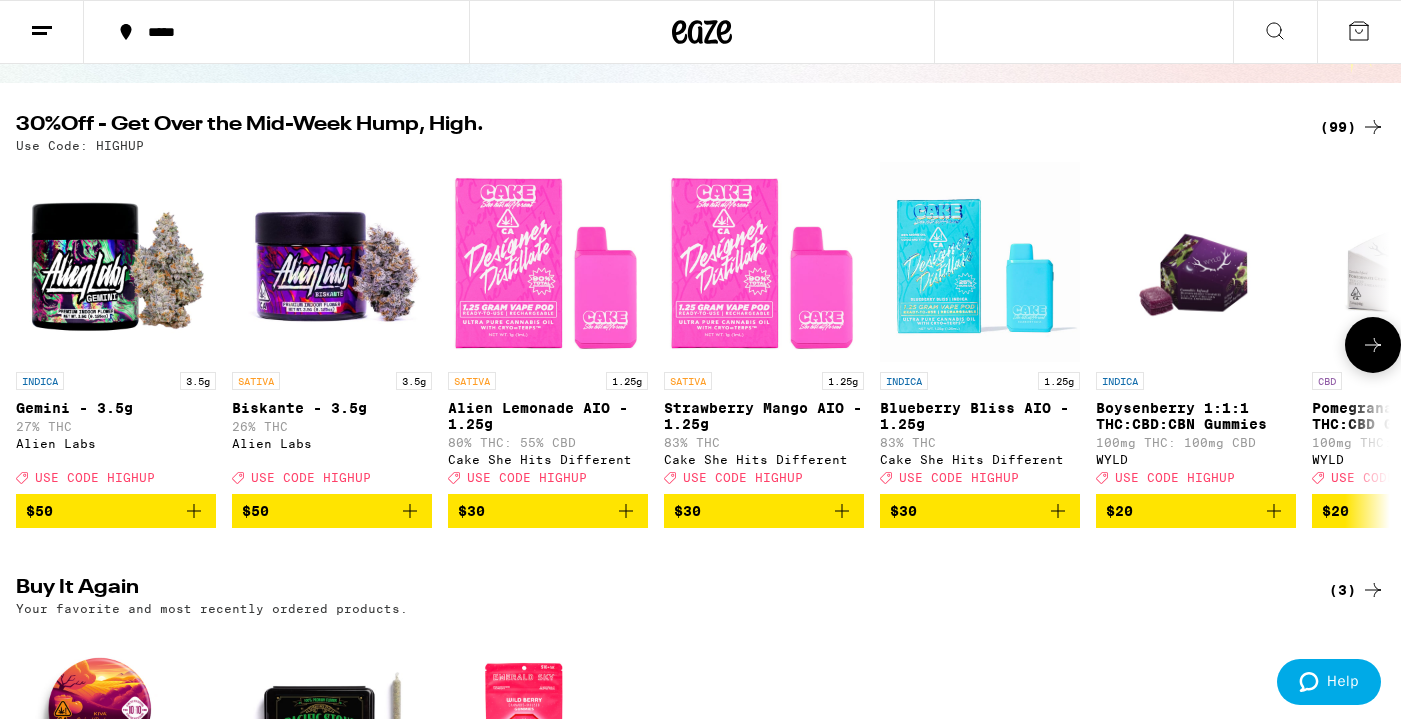 click at bounding box center (1373, 345) 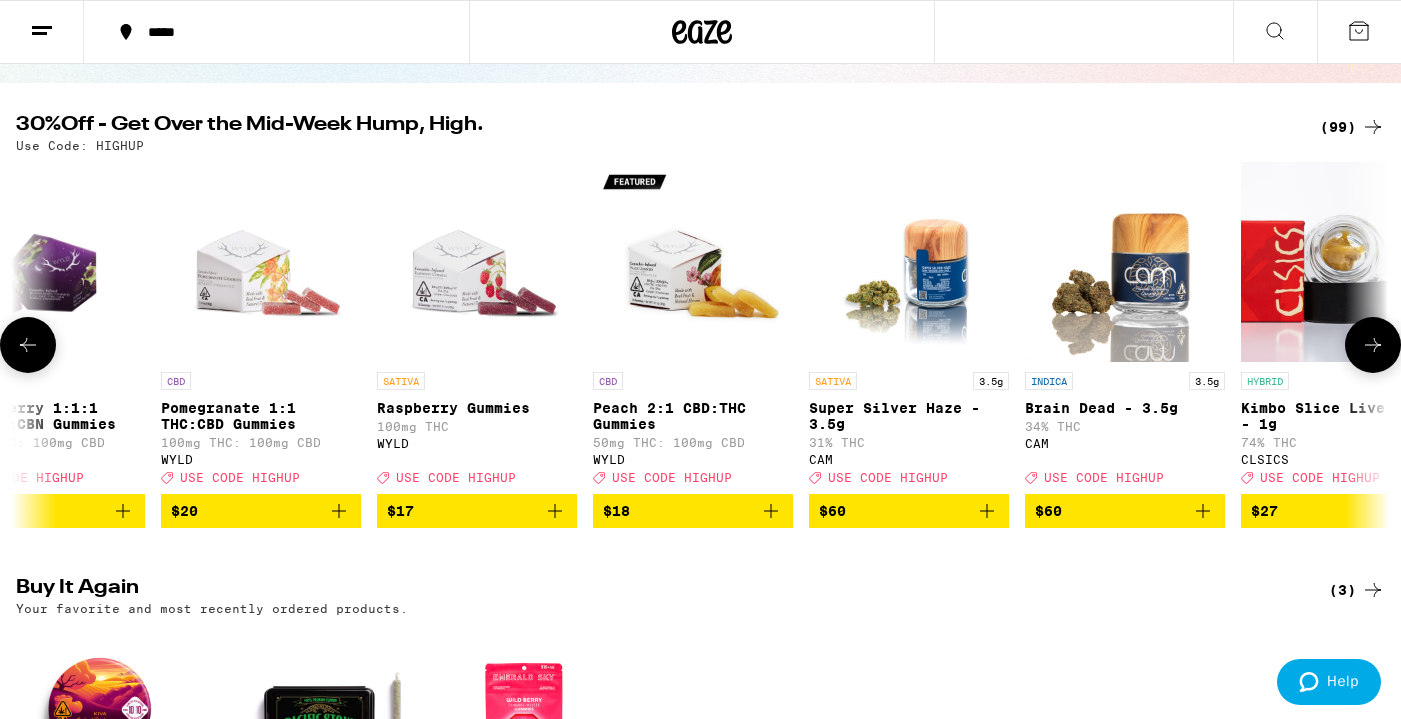 click 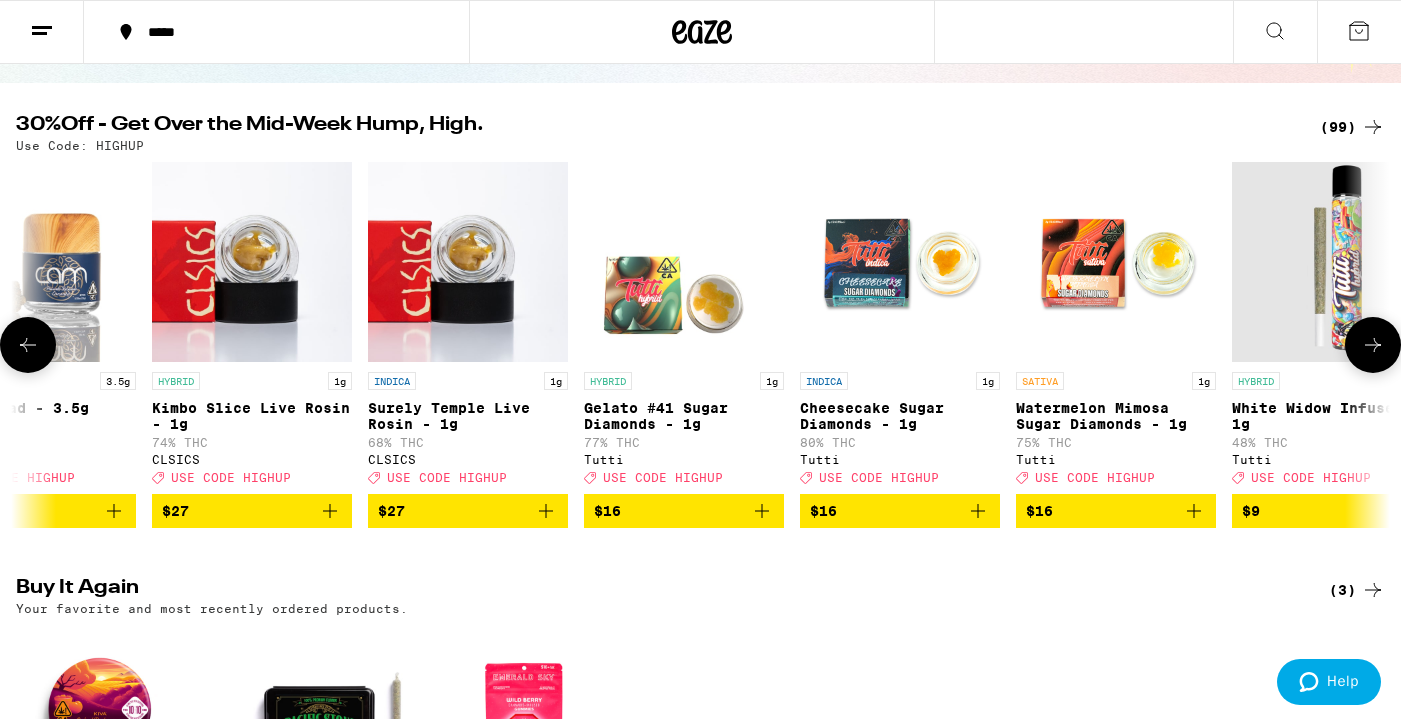 scroll, scrollTop: 0, scrollLeft: 2302, axis: horizontal 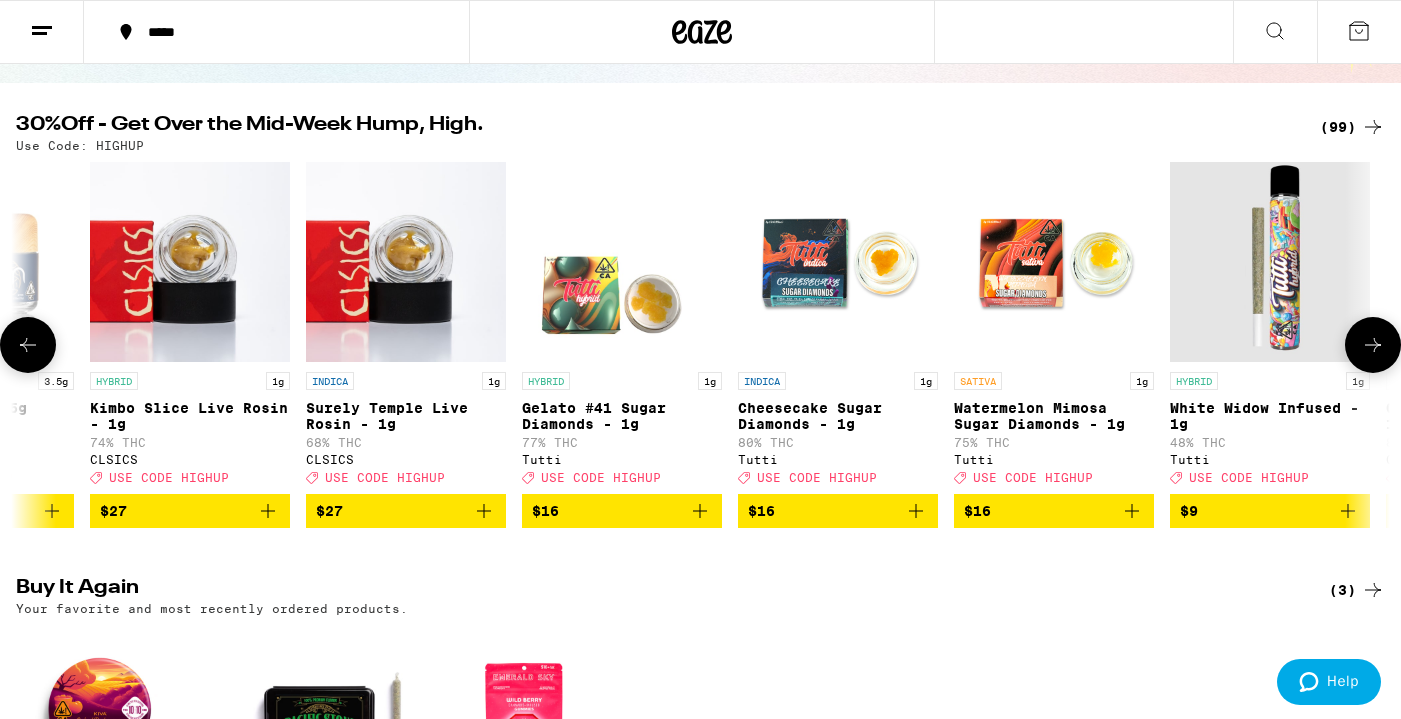 click on "$9" at bounding box center (1270, 511) 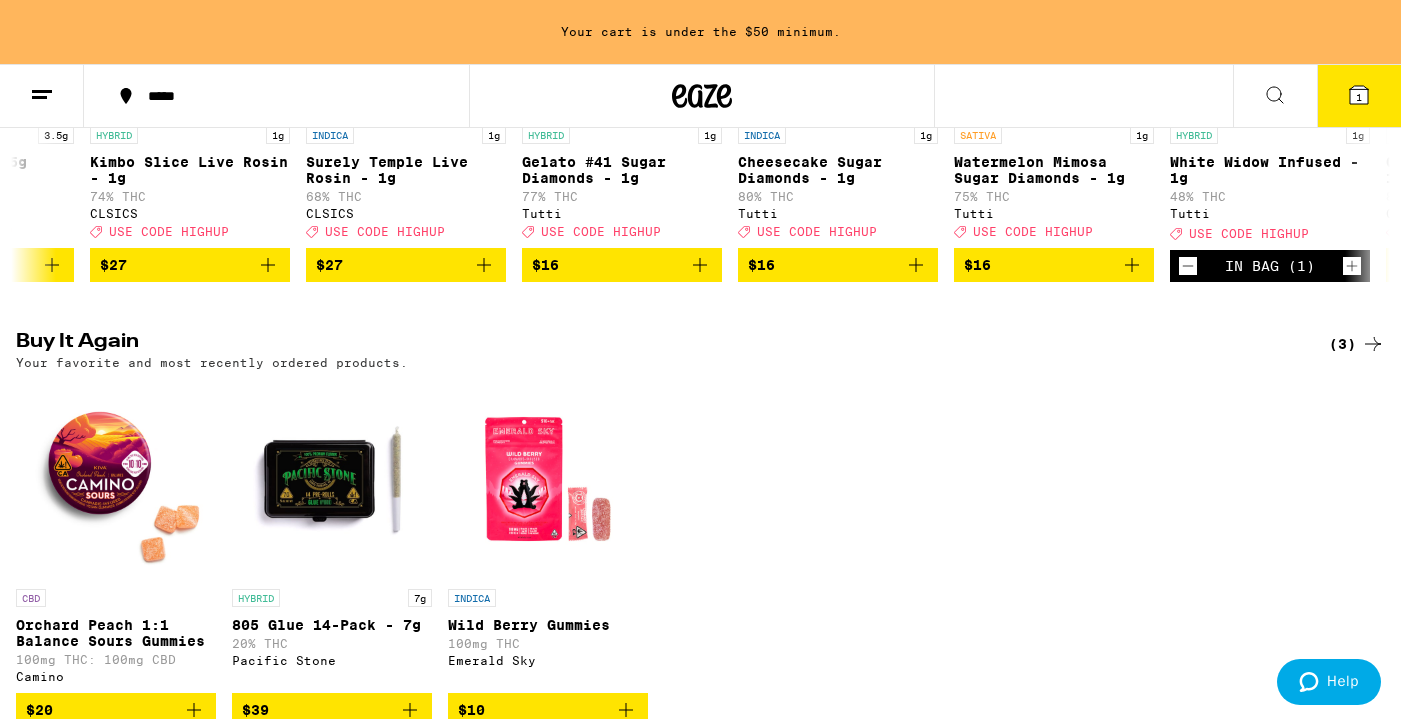 scroll, scrollTop: 486, scrollLeft: 0, axis: vertical 